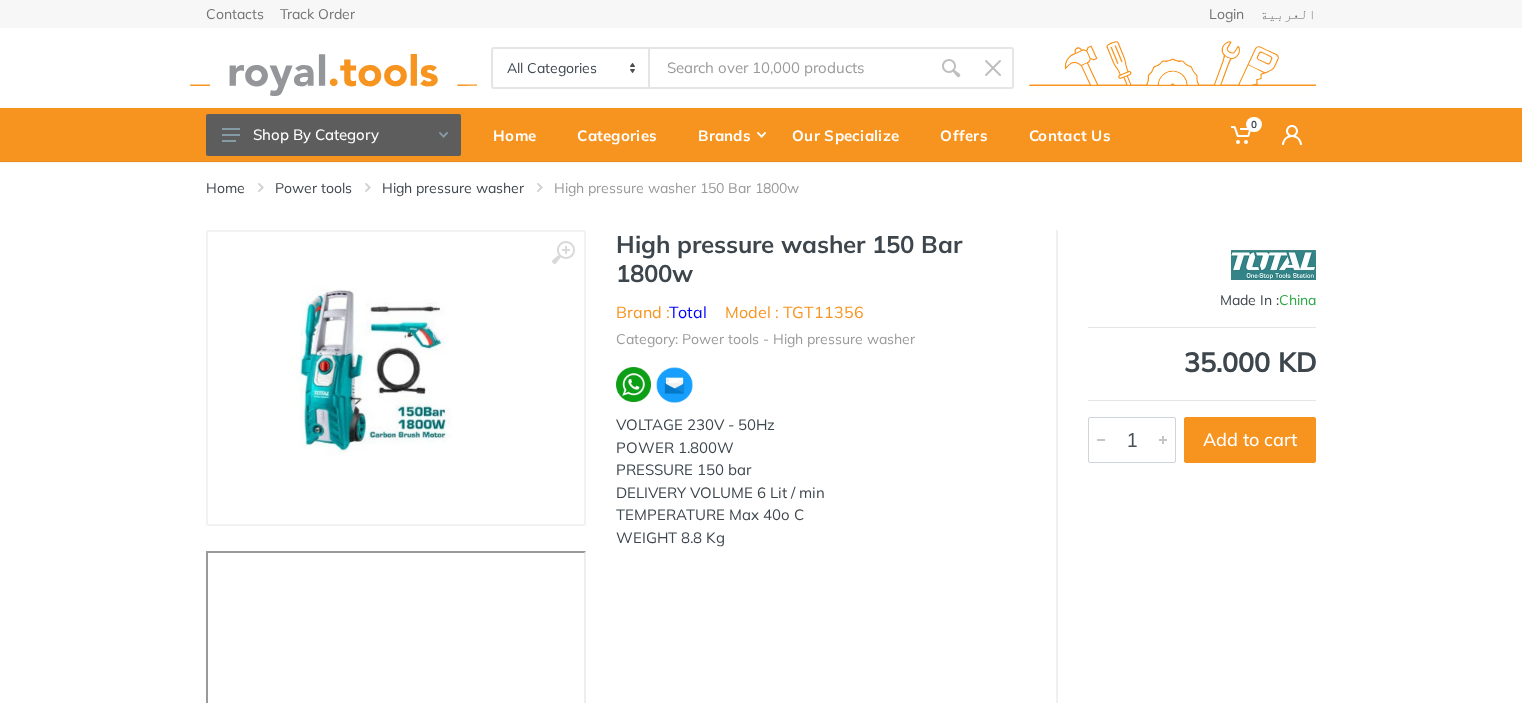 scroll, scrollTop: 0, scrollLeft: 0, axis: both 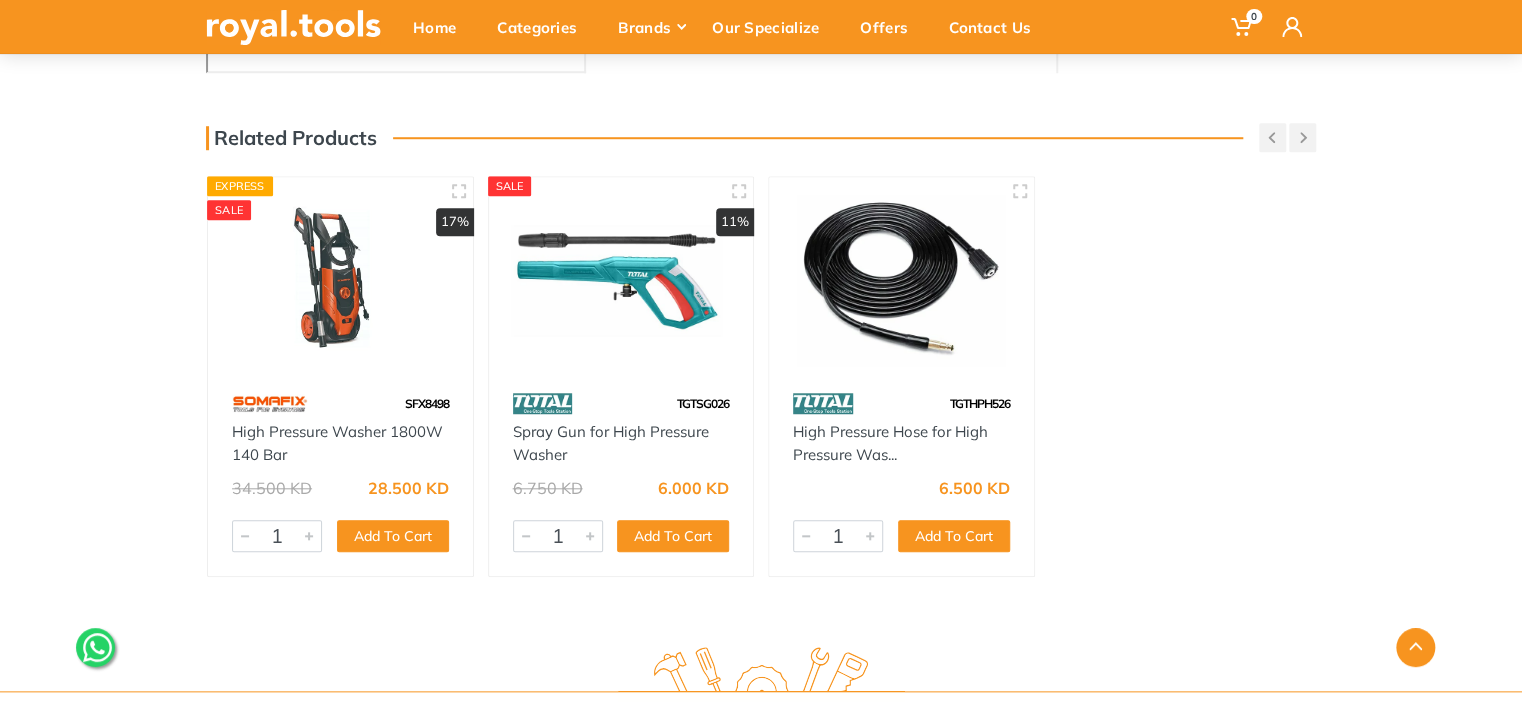 click at bounding box center (901, 280) 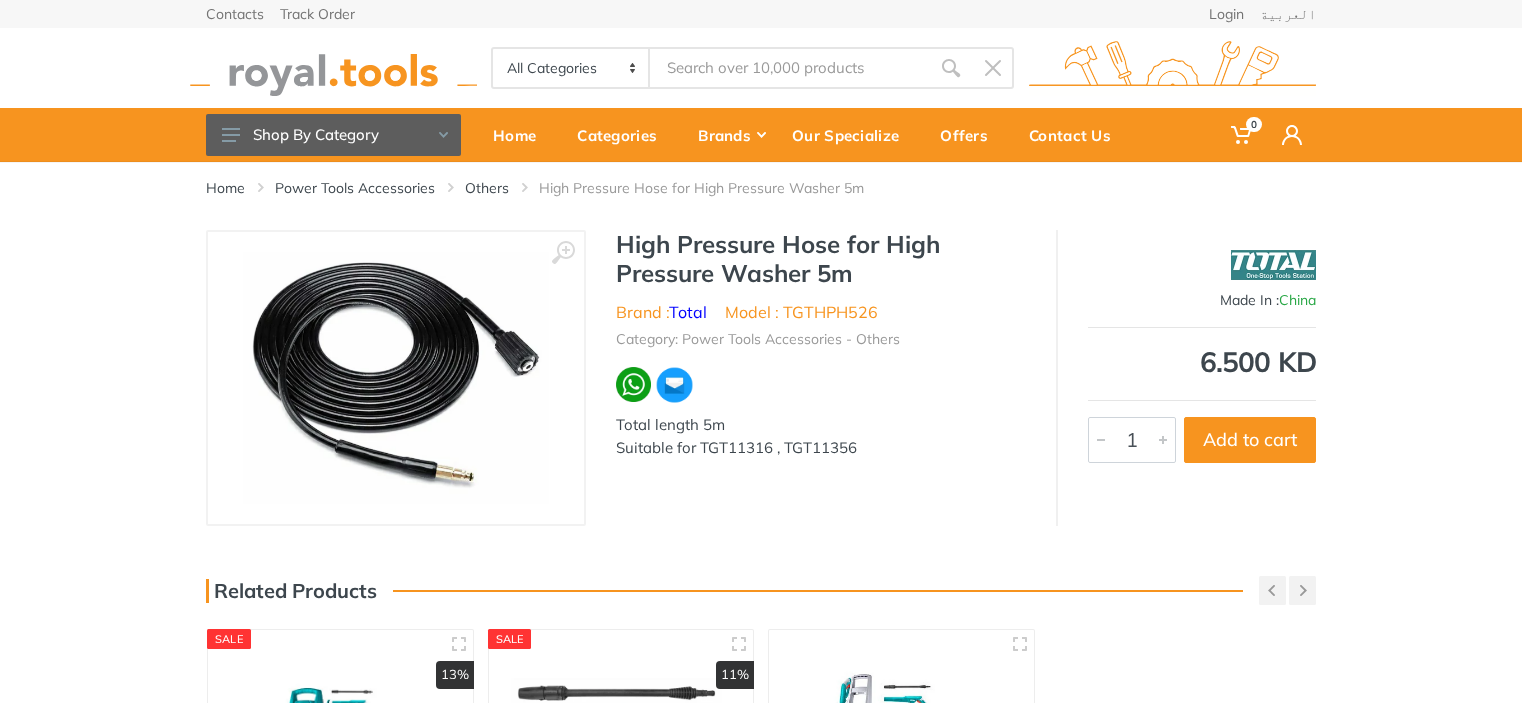 scroll, scrollTop: 0, scrollLeft: 0, axis: both 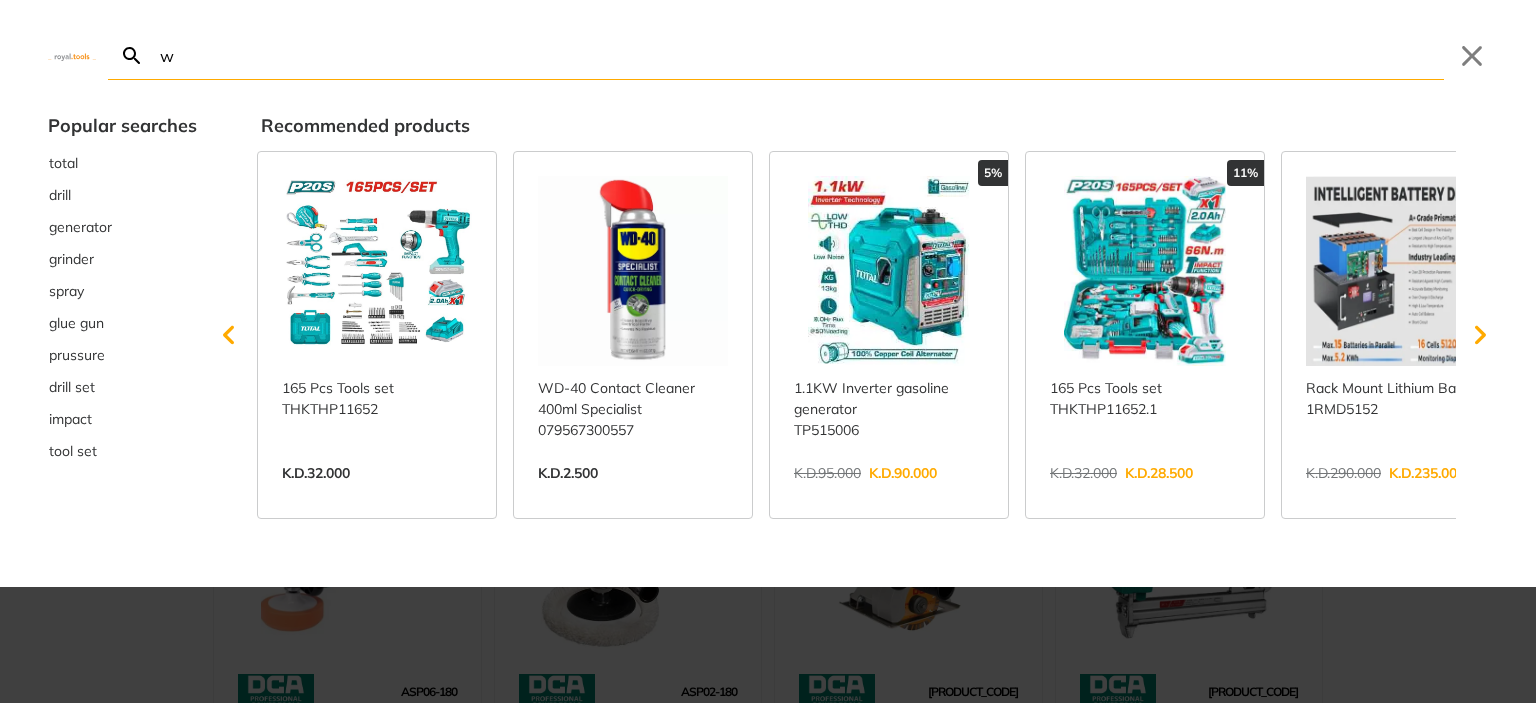 type on "w" 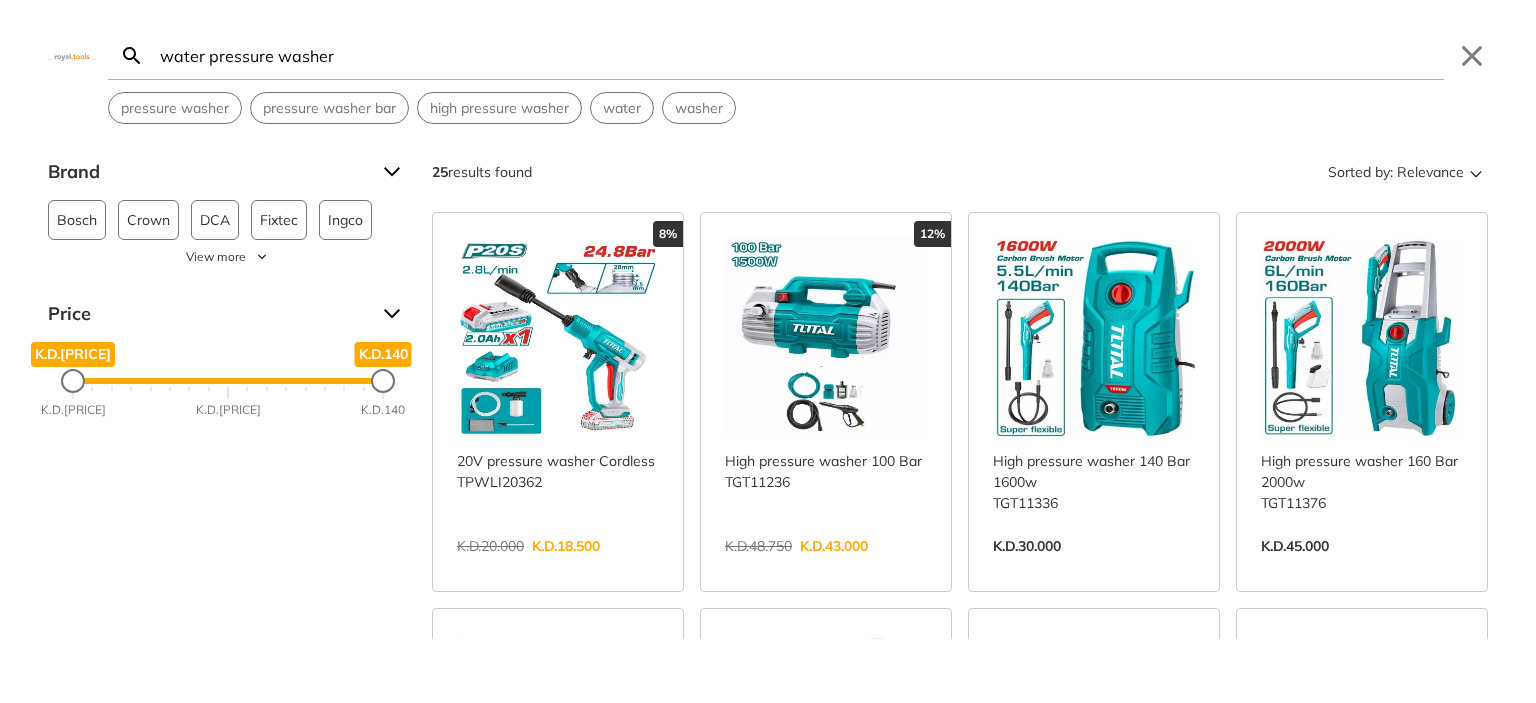 type on "water pressure washer" 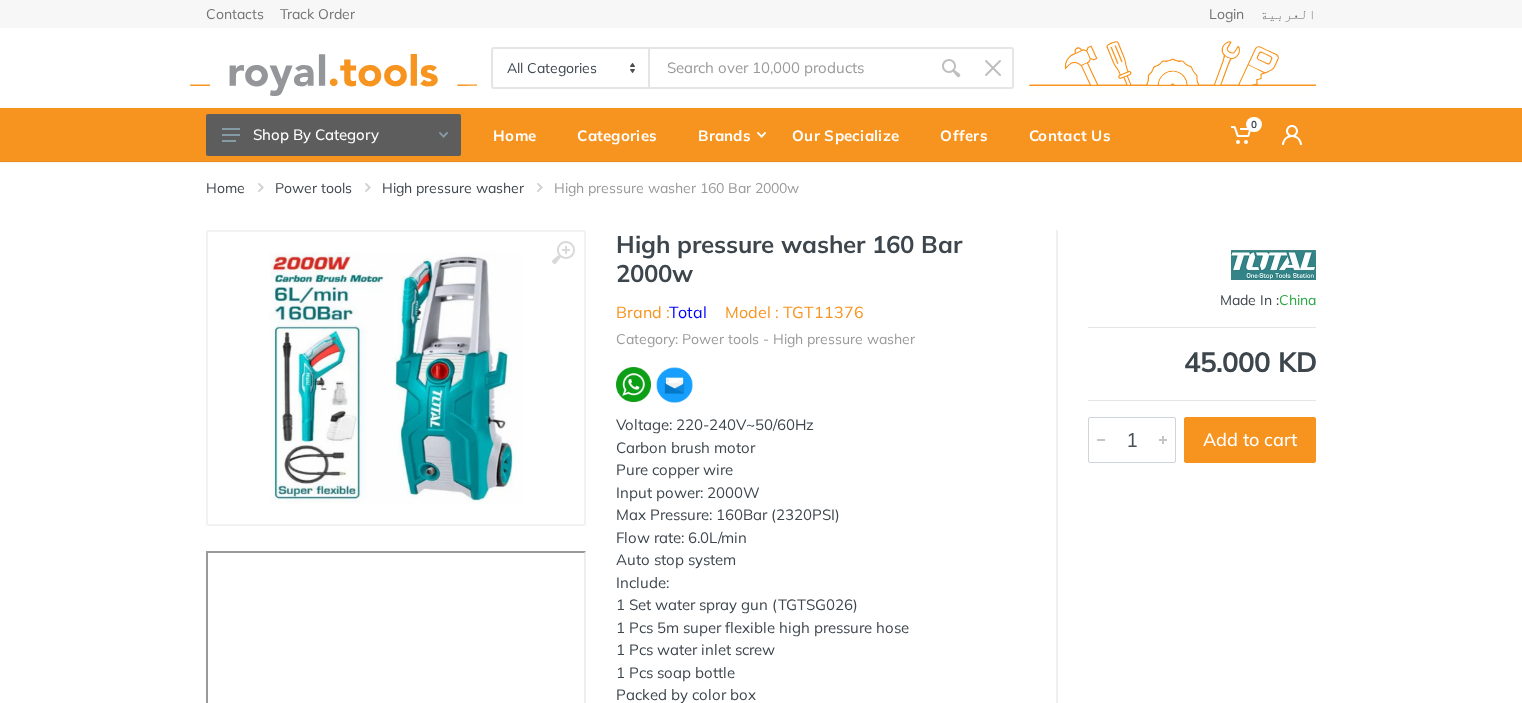 scroll, scrollTop: 0, scrollLeft: 0, axis: both 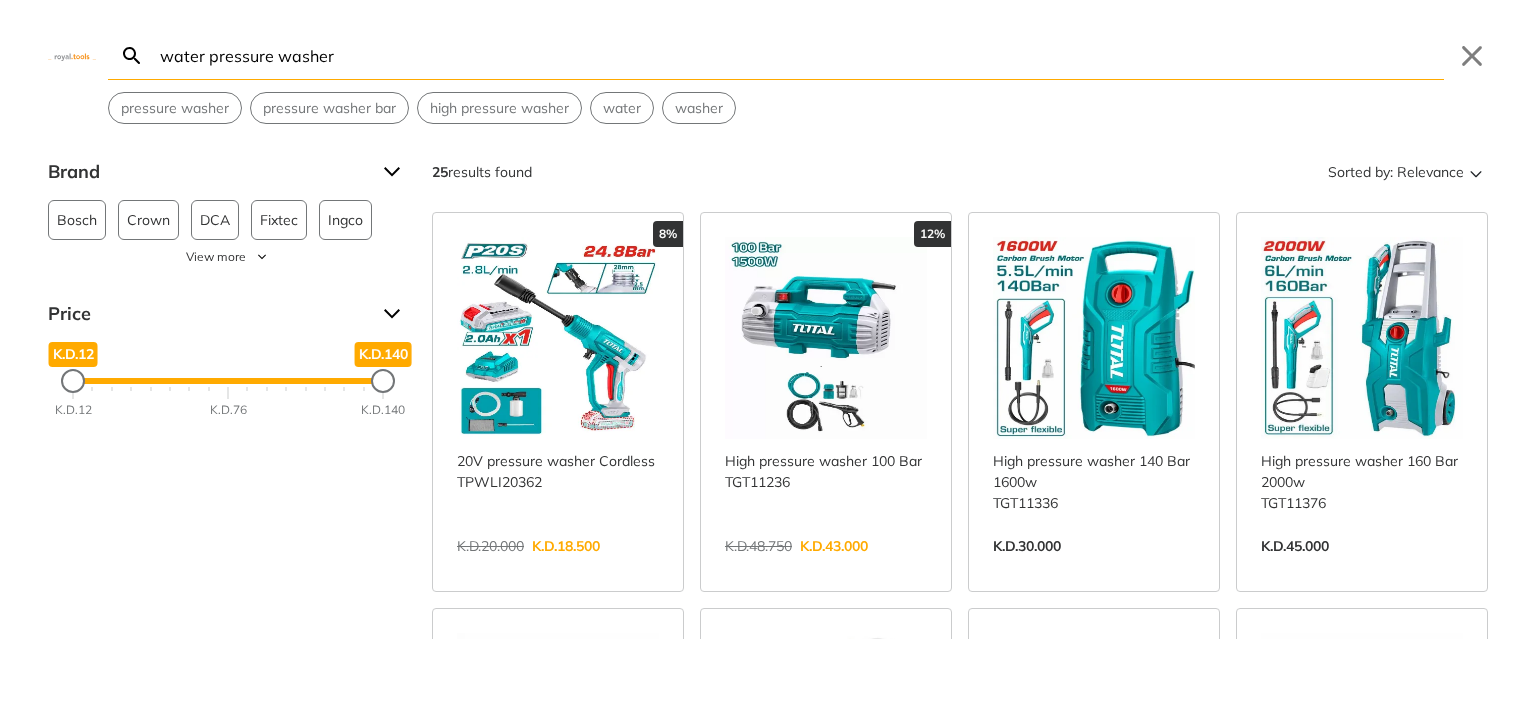click on "View more →" at bounding box center [826, 567] 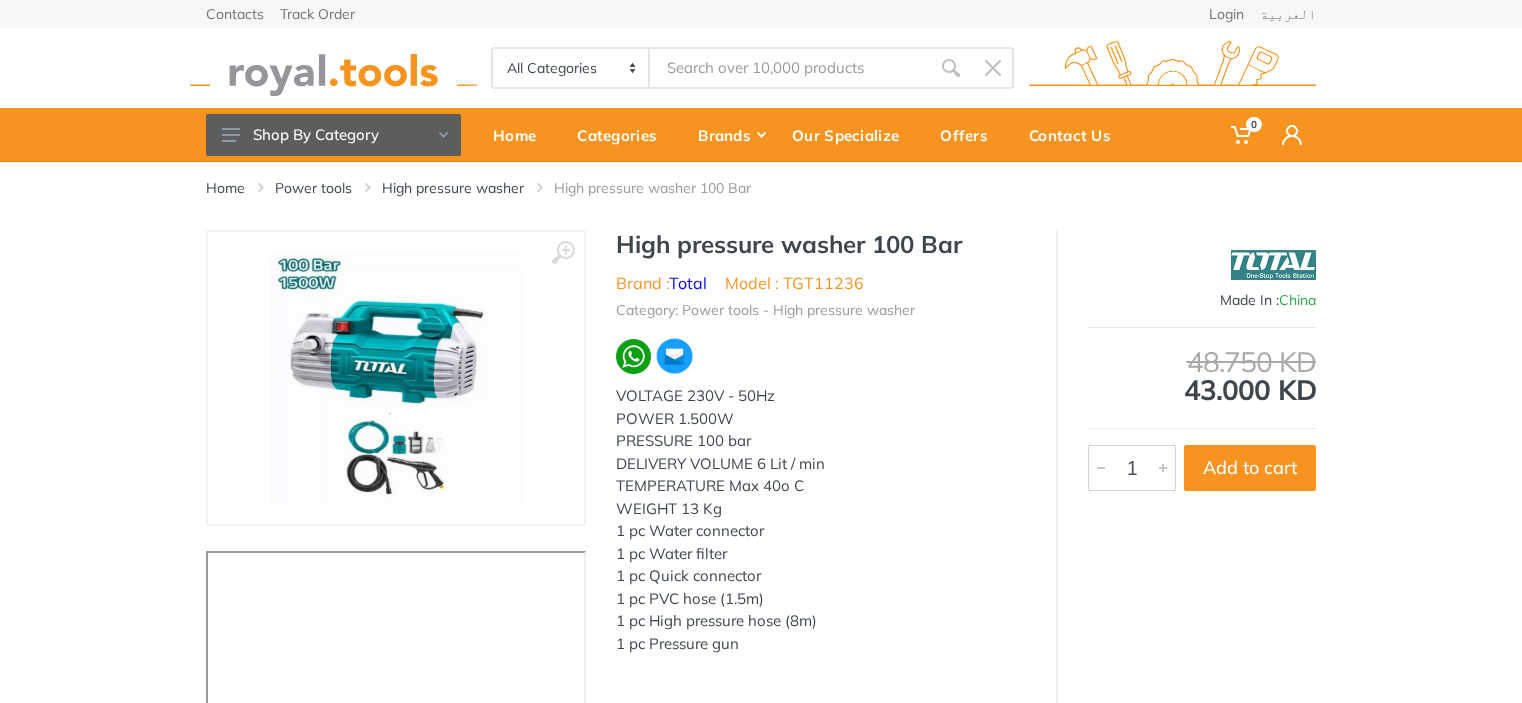 scroll, scrollTop: 136, scrollLeft: 0, axis: vertical 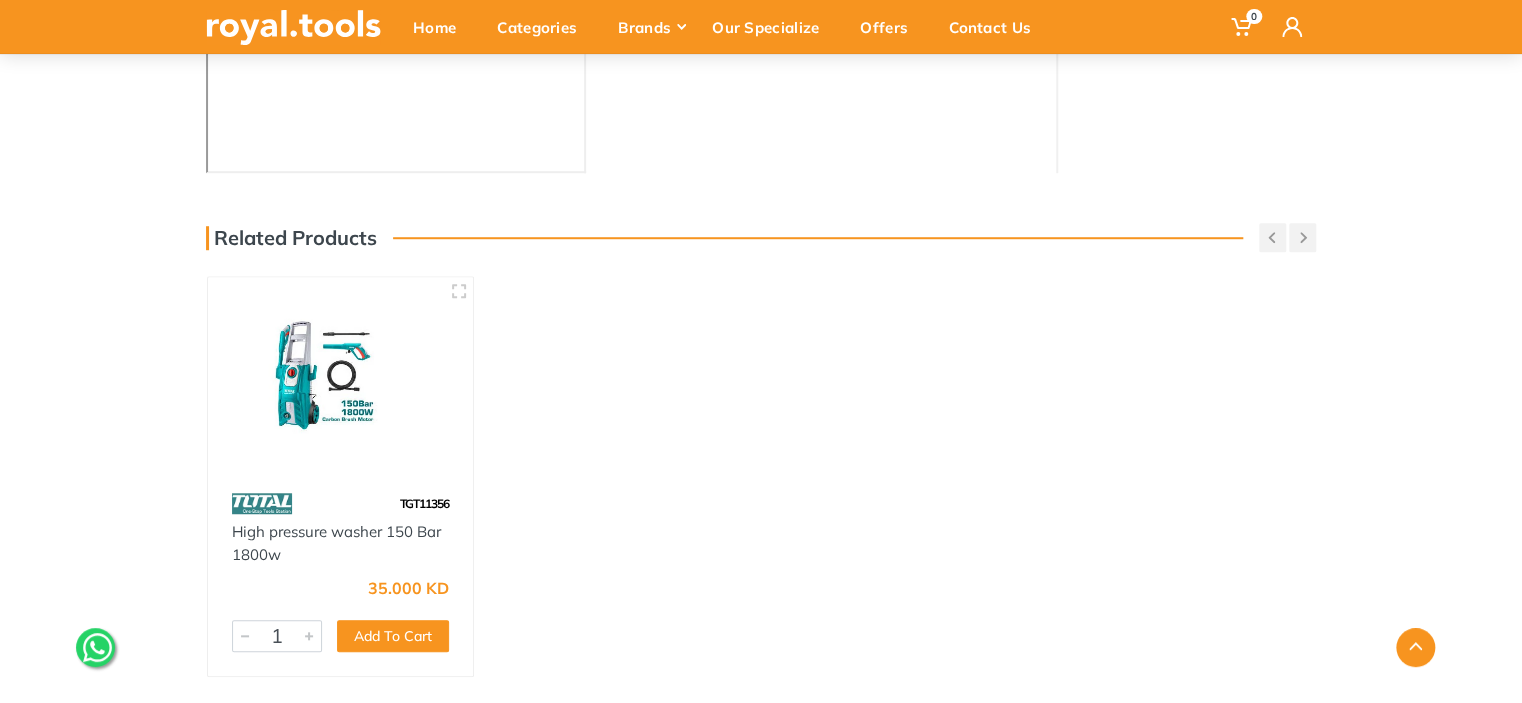 click at bounding box center [340, 380] 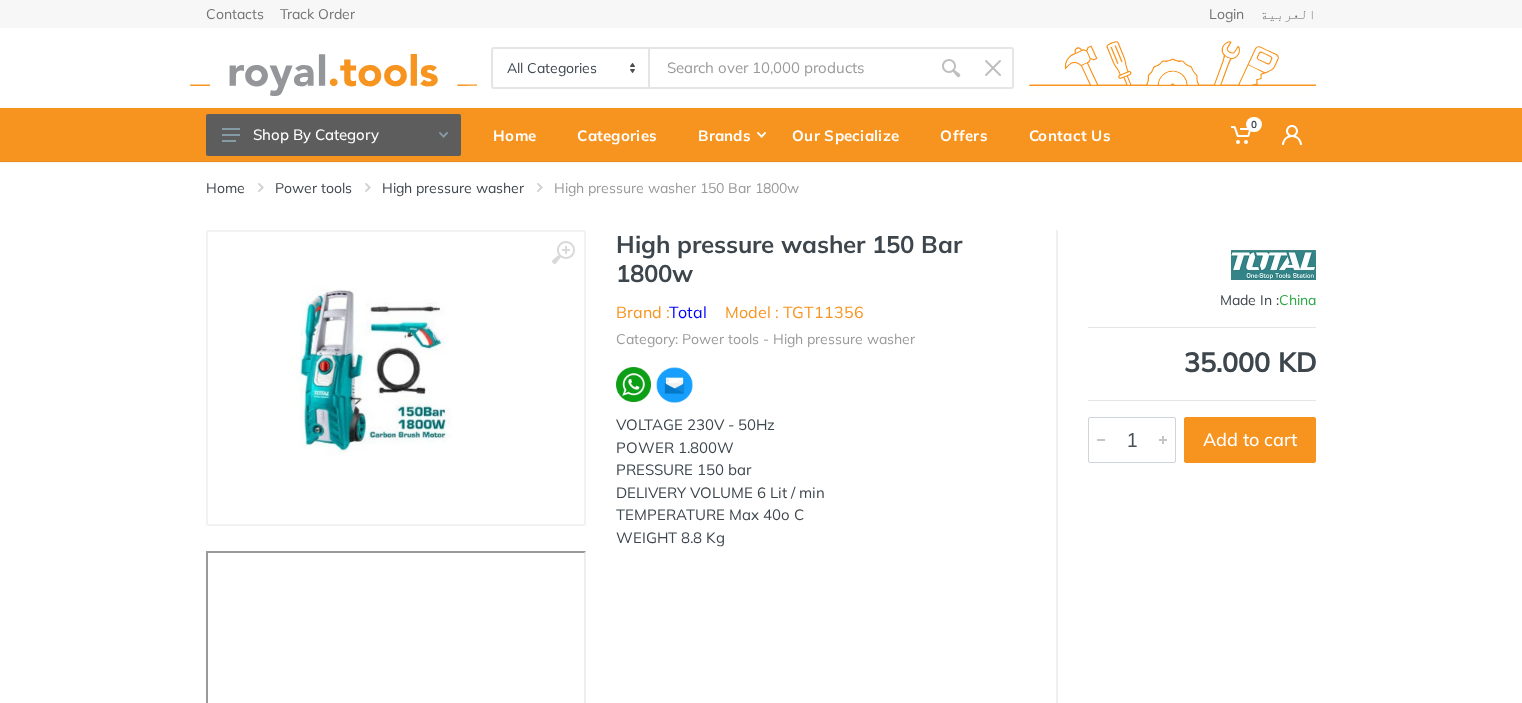 scroll, scrollTop: 0, scrollLeft: 0, axis: both 